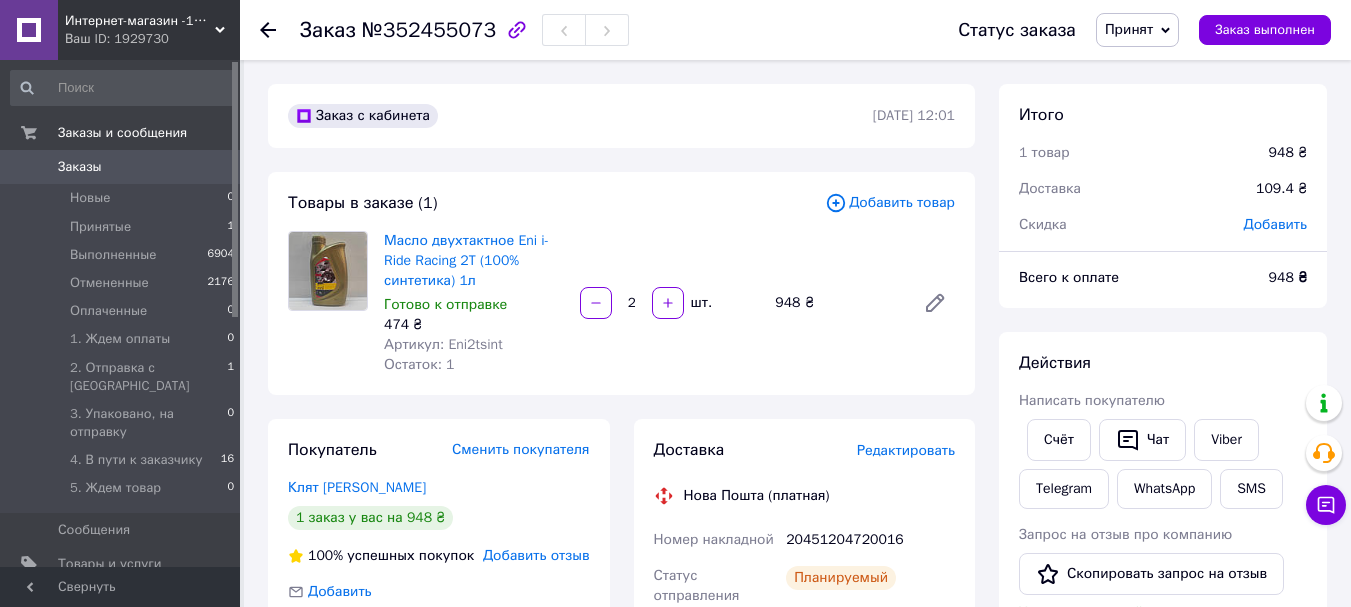 scroll, scrollTop: 0, scrollLeft: 0, axis: both 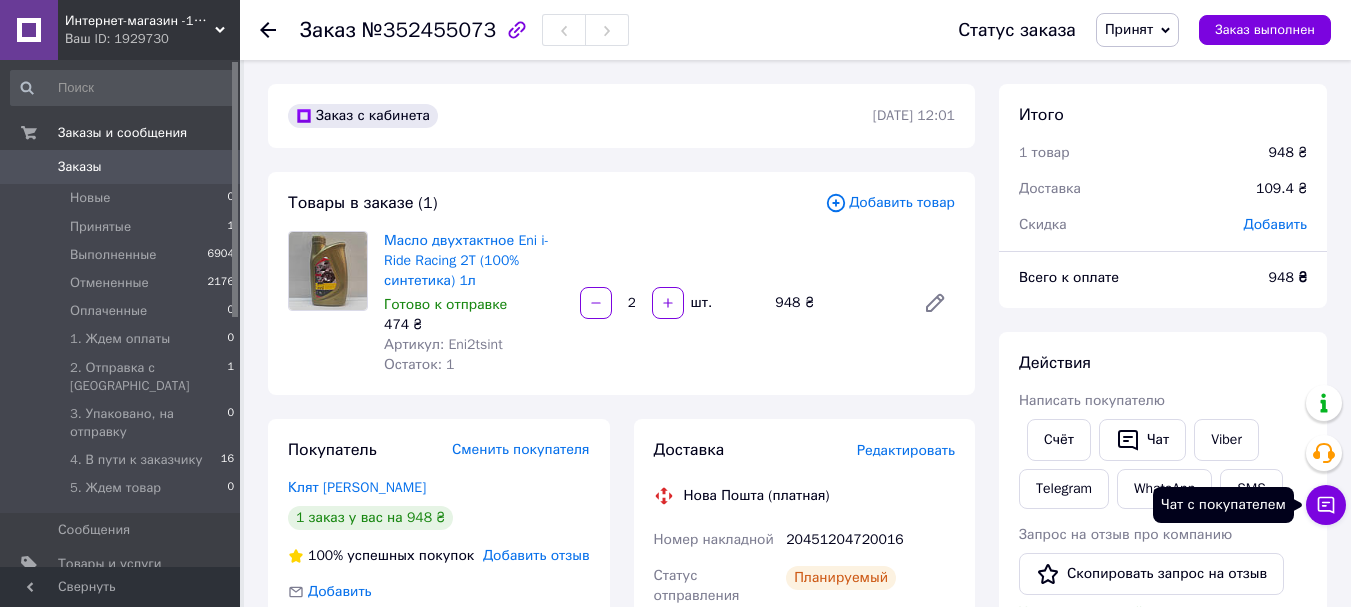 click 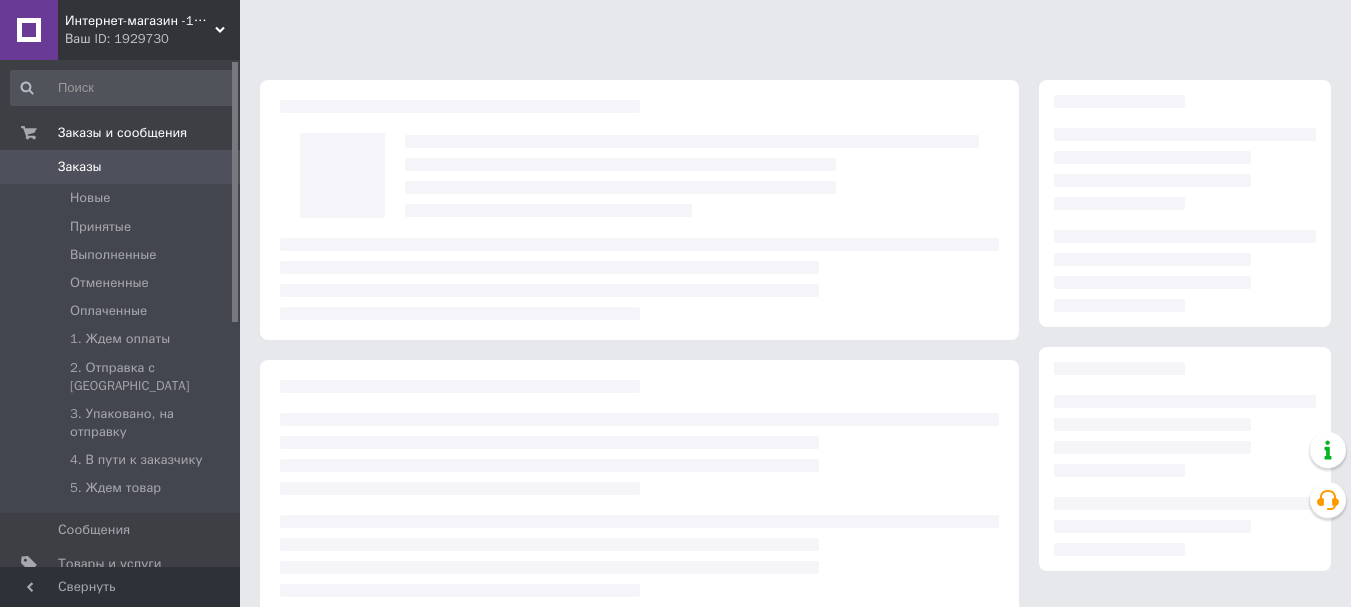 scroll, scrollTop: 0, scrollLeft: 0, axis: both 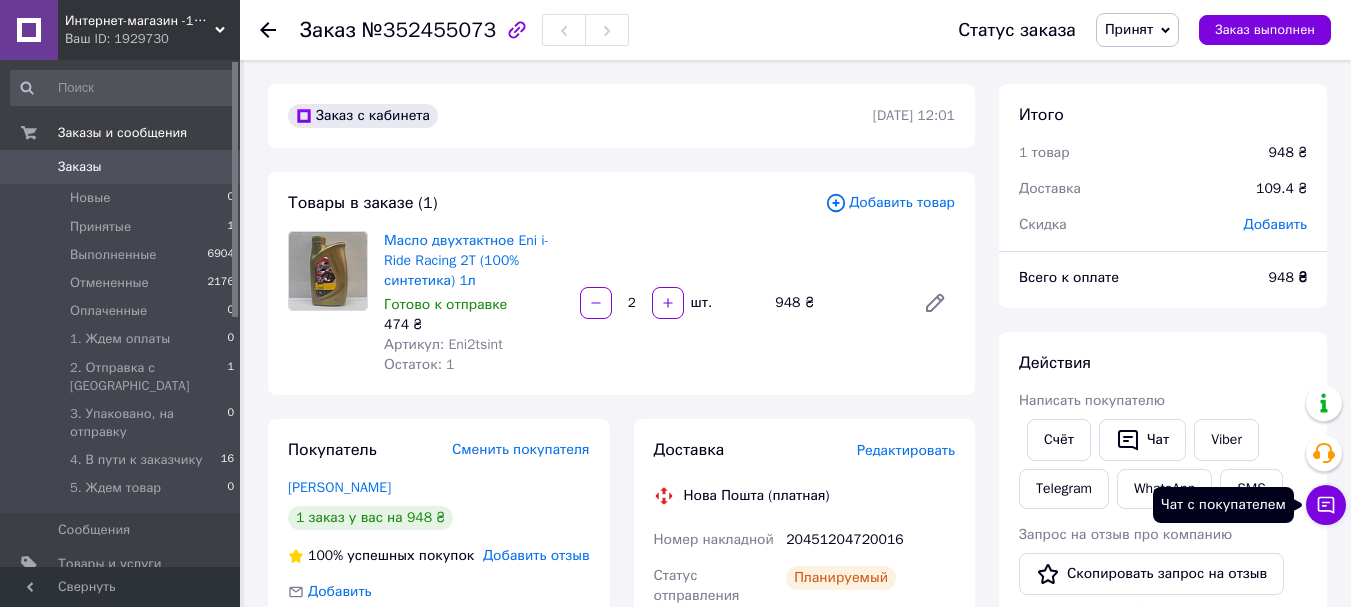 click 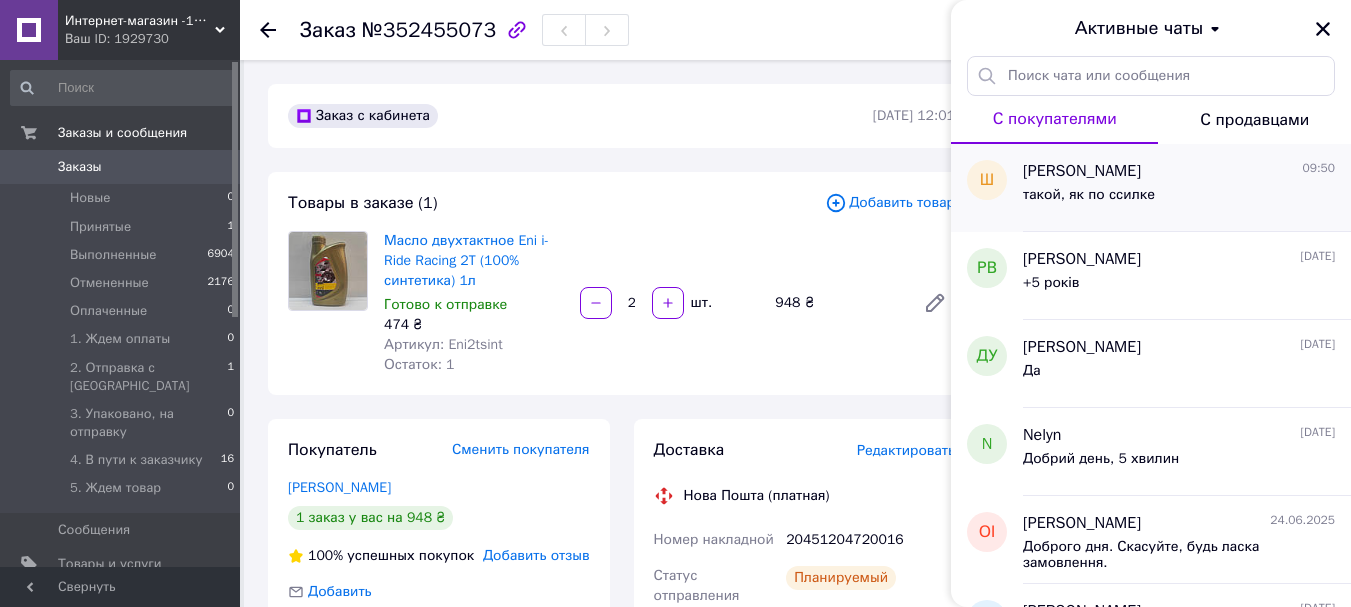 click on "такой, як по ссилке" at bounding box center [1179, 199] 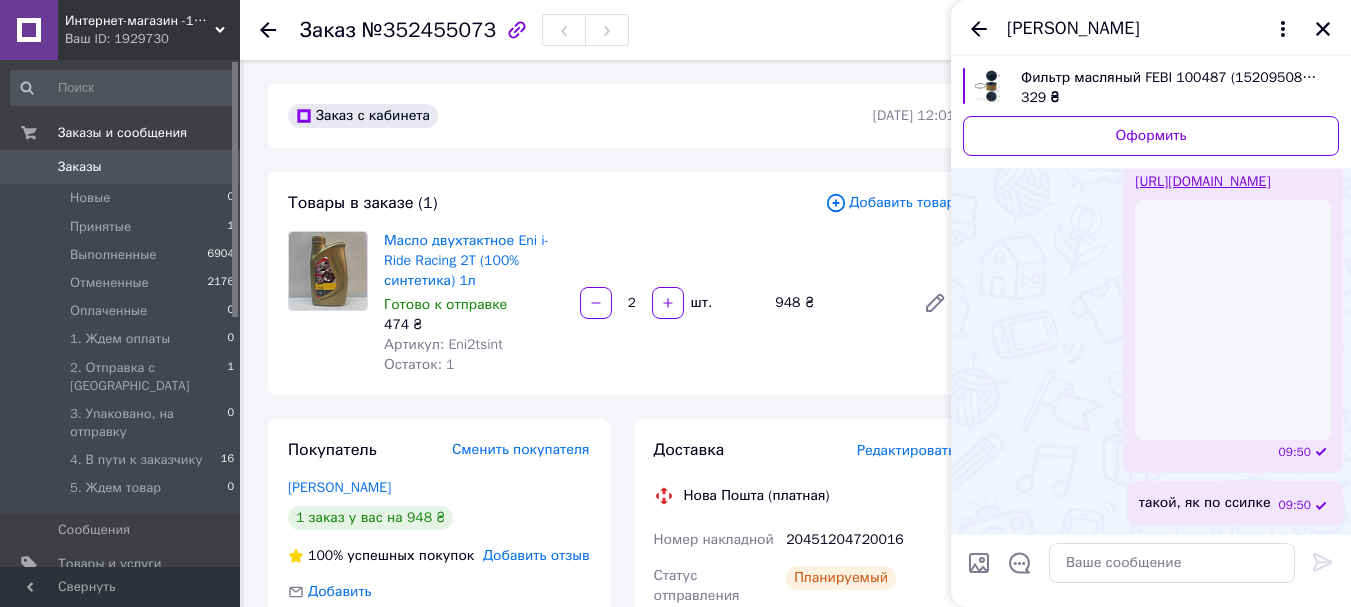 scroll, scrollTop: 892, scrollLeft: 0, axis: vertical 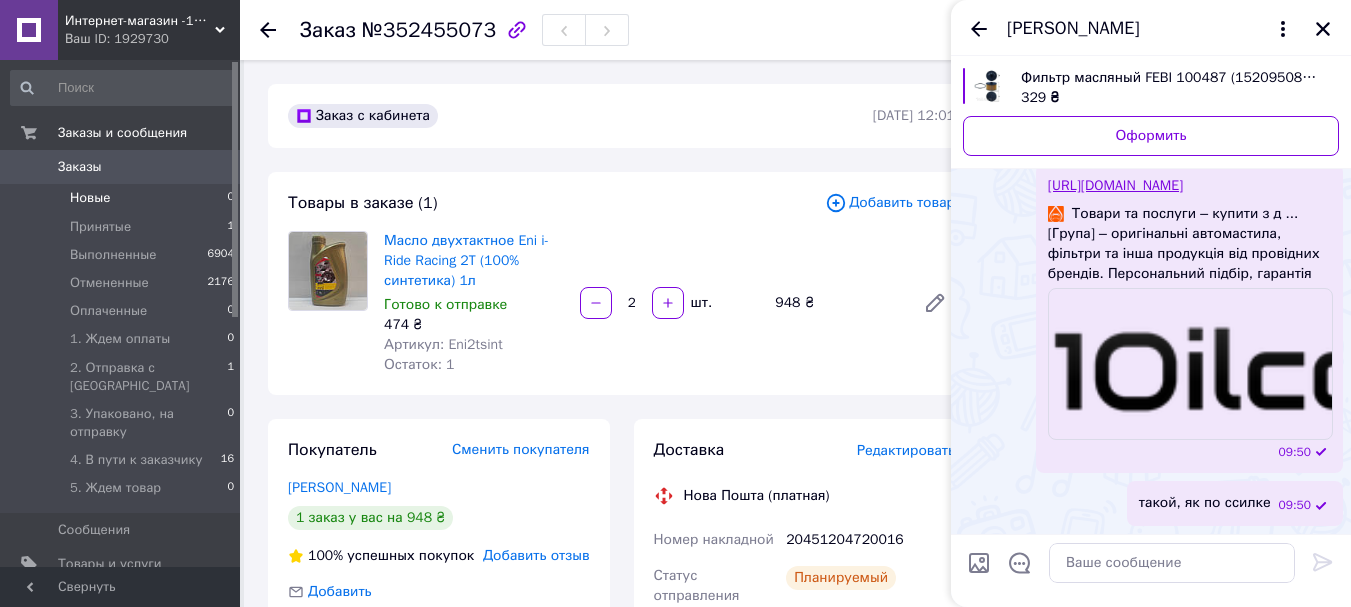 click on "Новые 0" at bounding box center [123, 198] 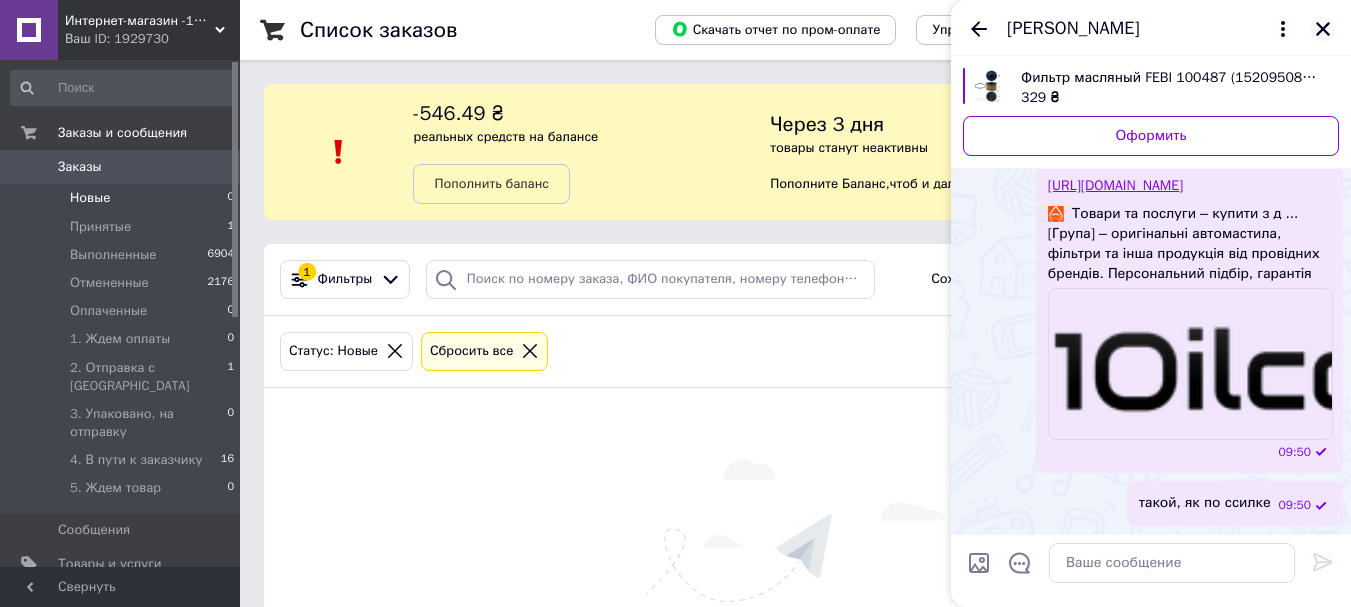 click 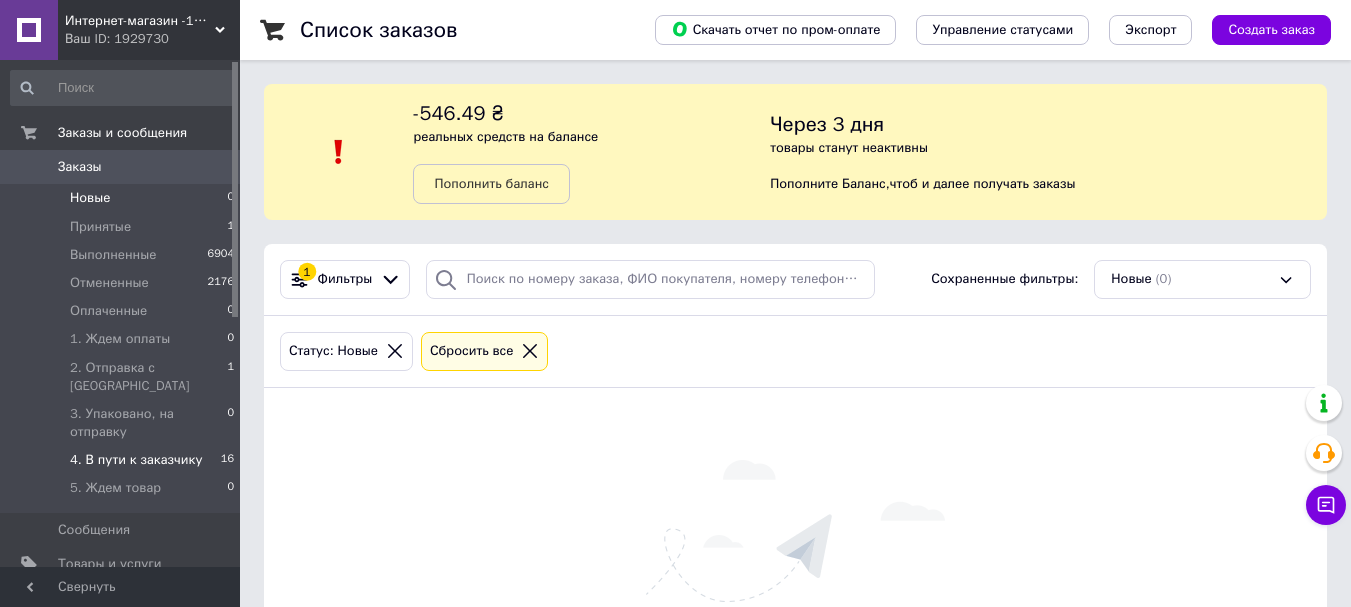 click on "4. В пути к заказчику" at bounding box center (136, 460) 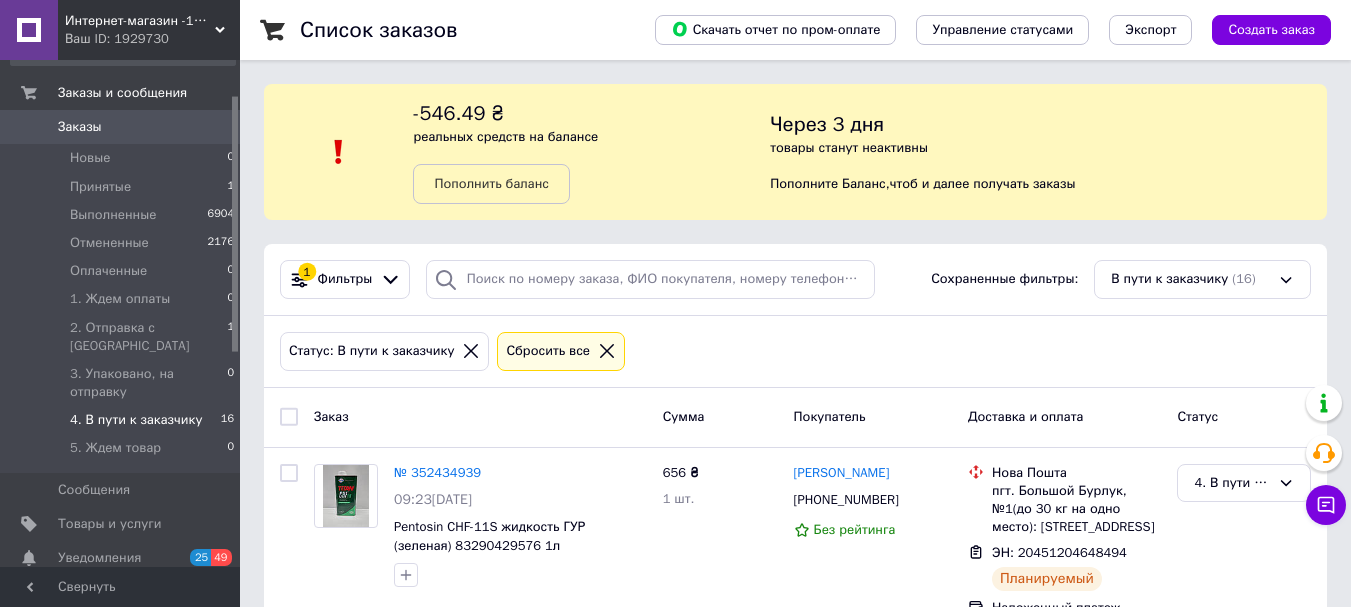 scroll, scrollTop: 80, scrollLeft: 0, axis: vertical 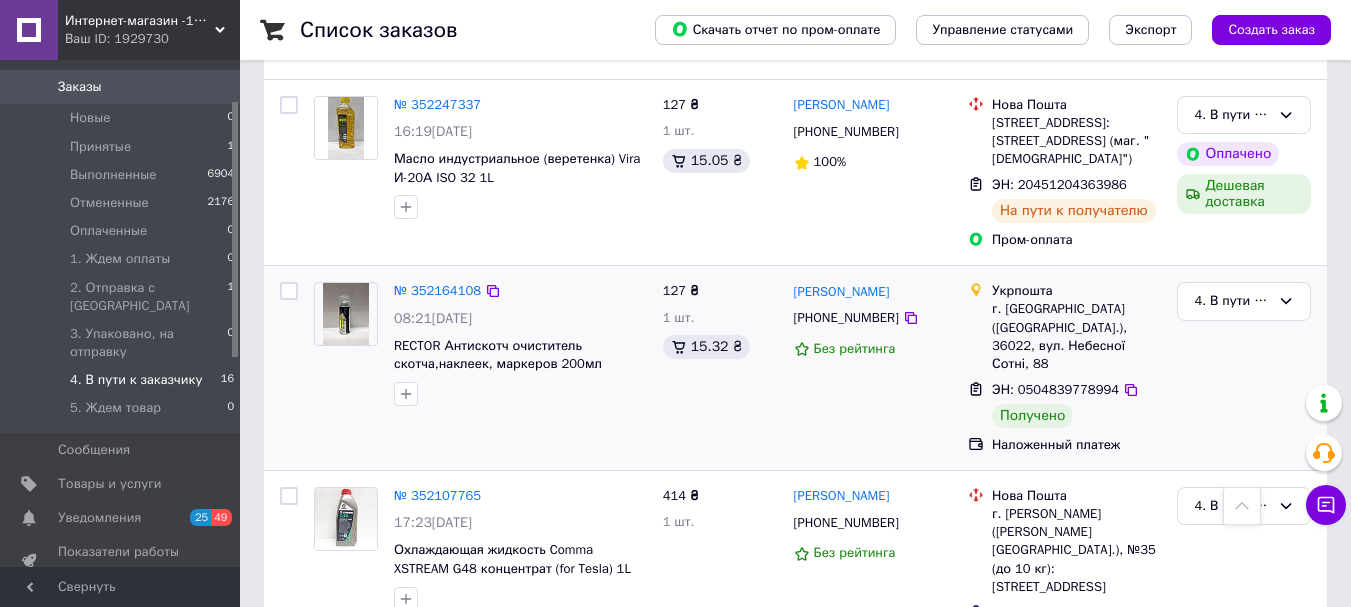 click at bounding box center [289, 291] 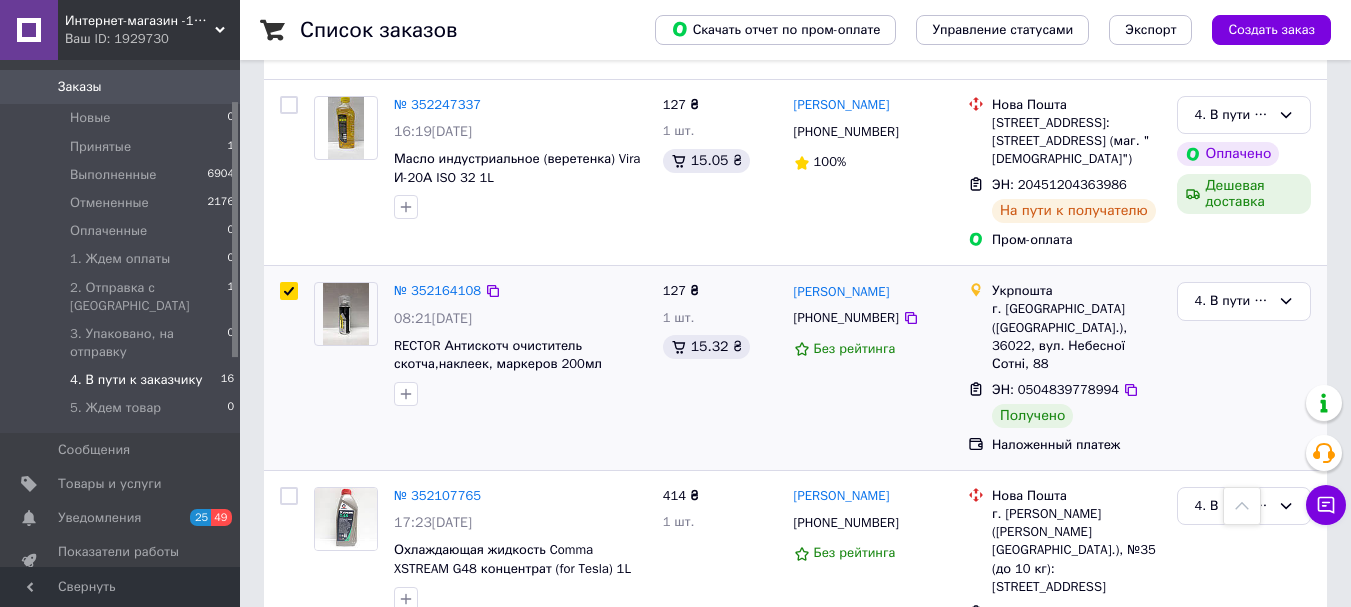checkbox on "true" 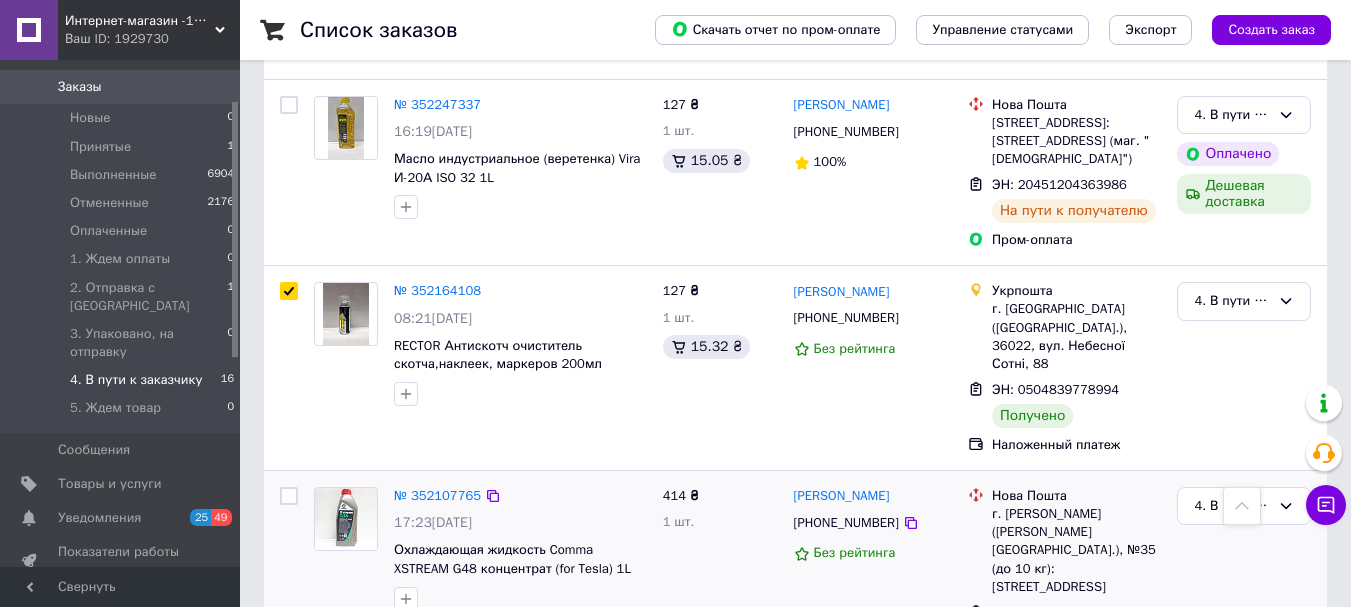 click at bounding box center (289, 496) 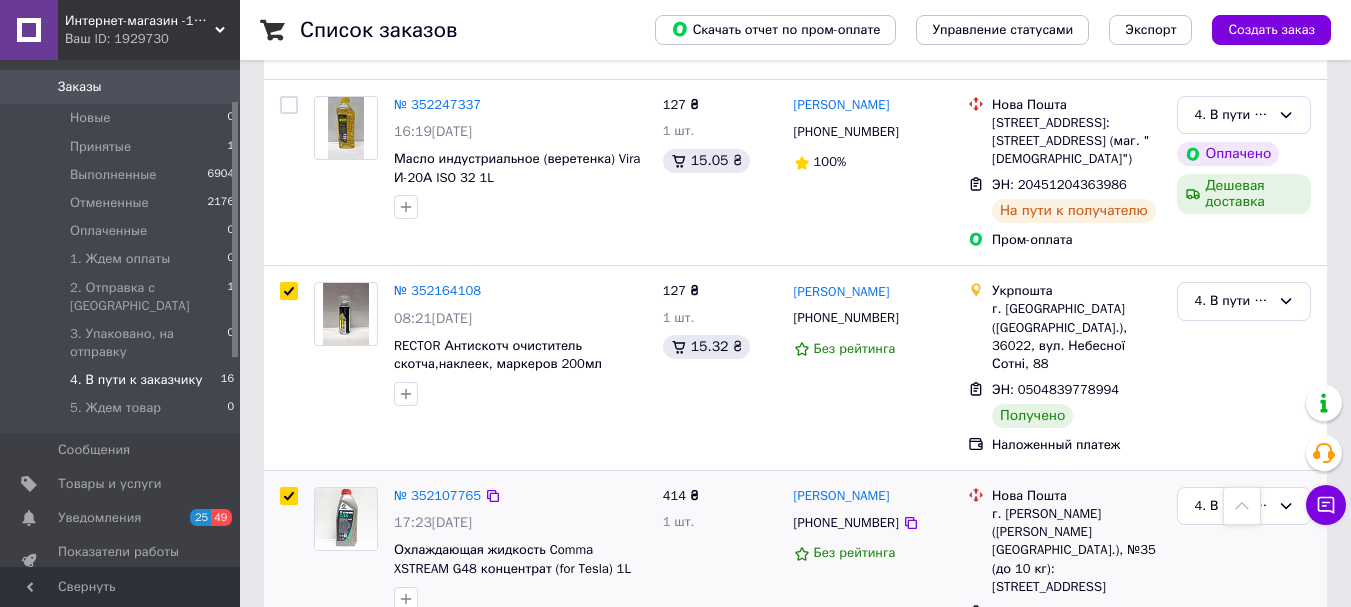 checkbox on "true" 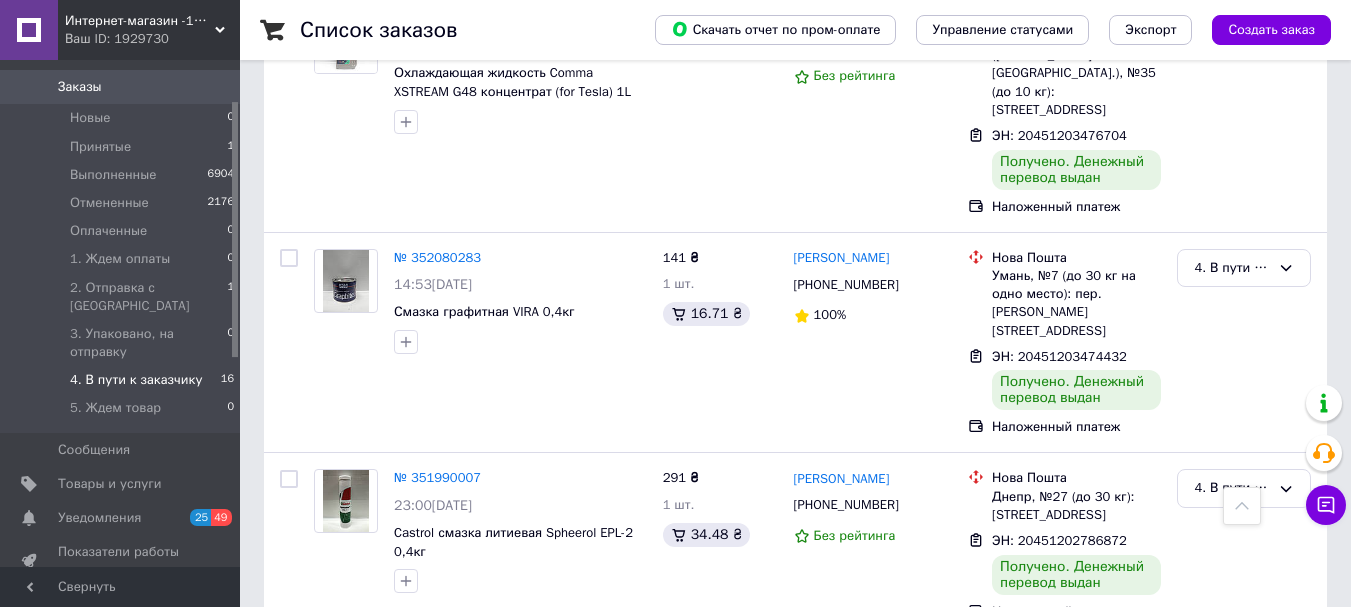 scroll, scrollTop: 2324, scrollLeft: 0, axis: vertical 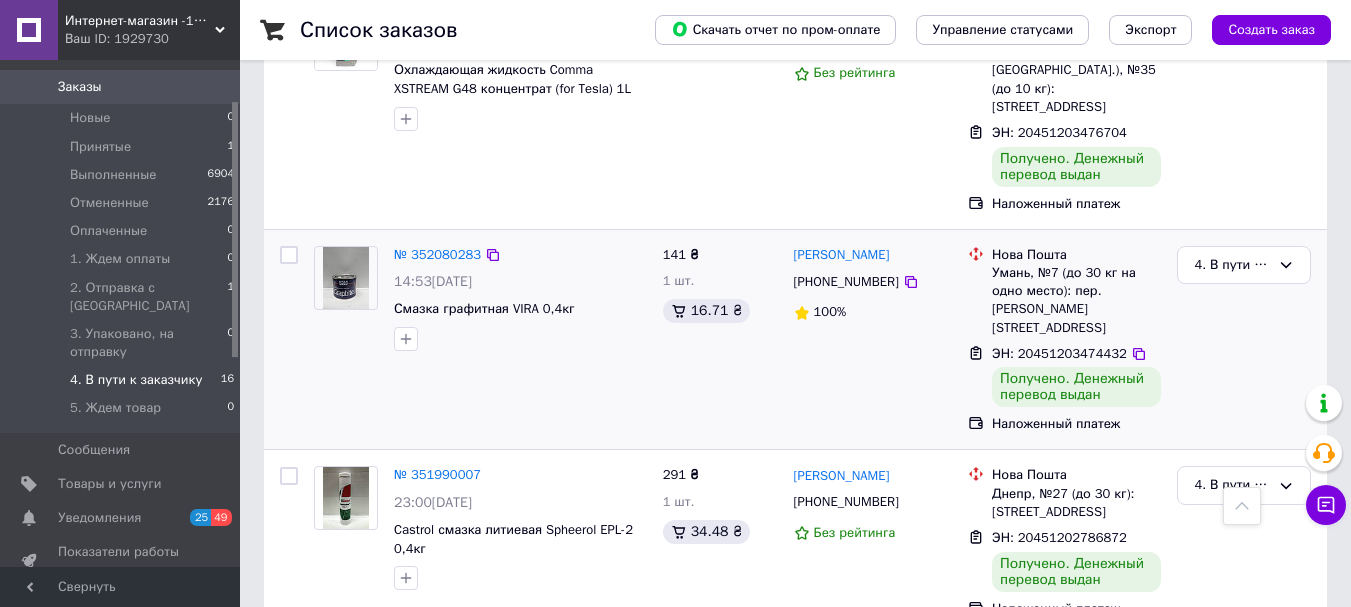 click at bounding box center [289, 255] 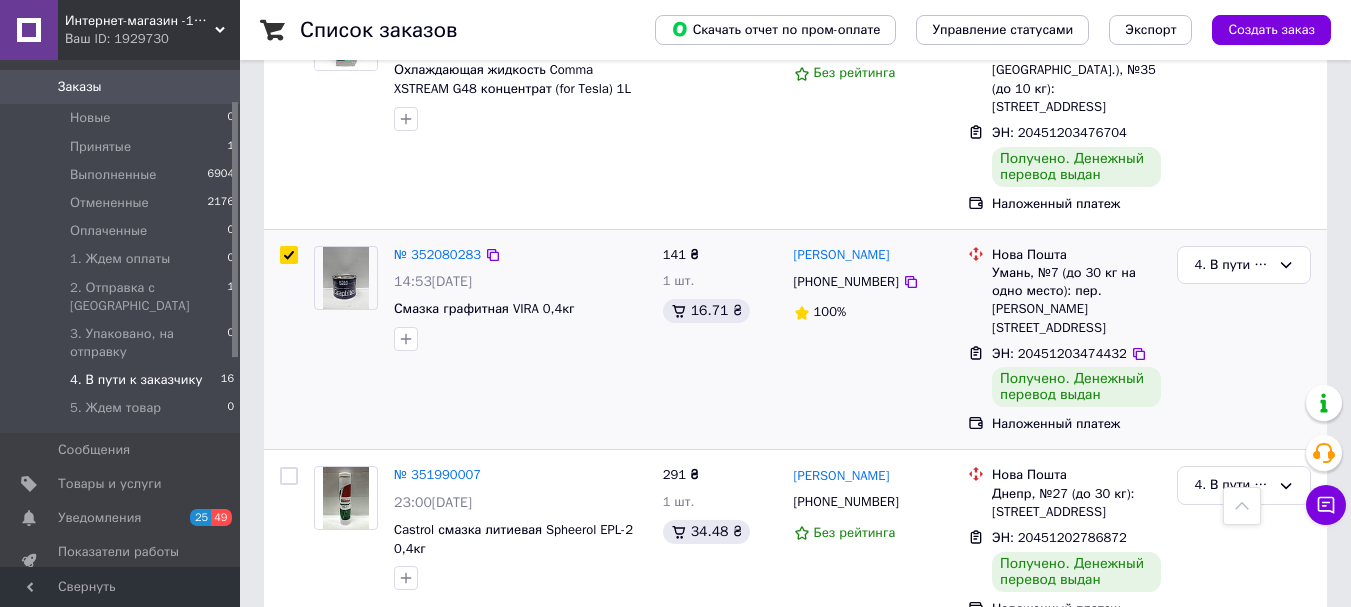 checkbox on "true" 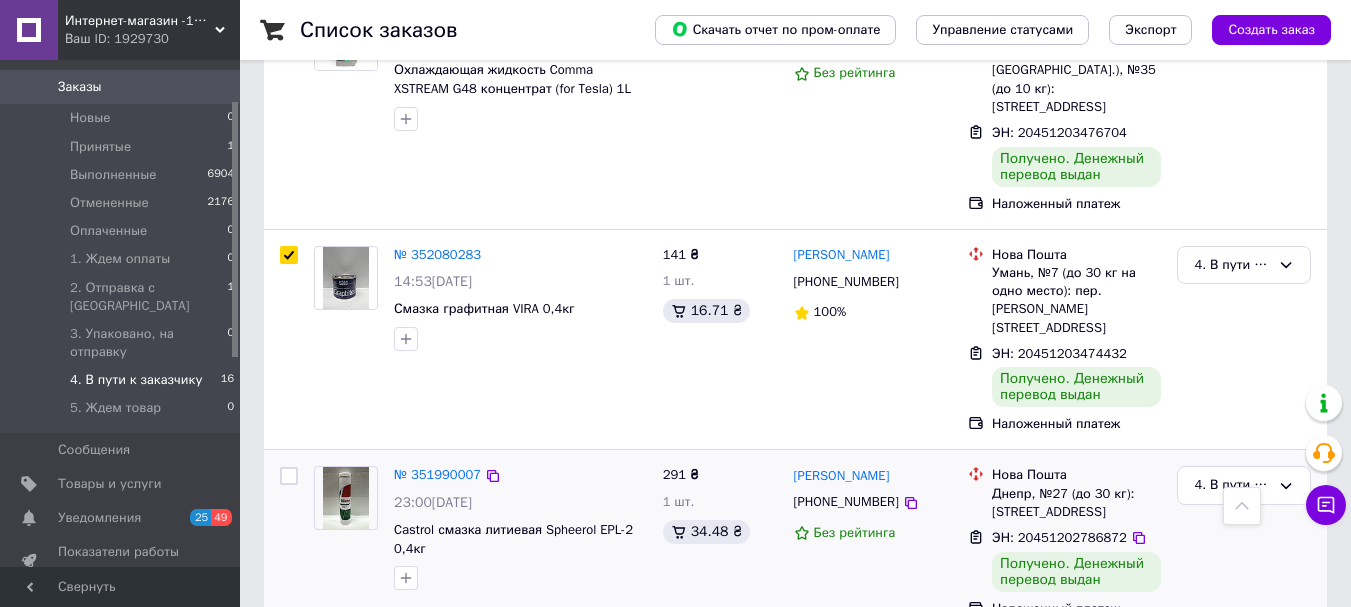 click at bounding box center (289, 476) 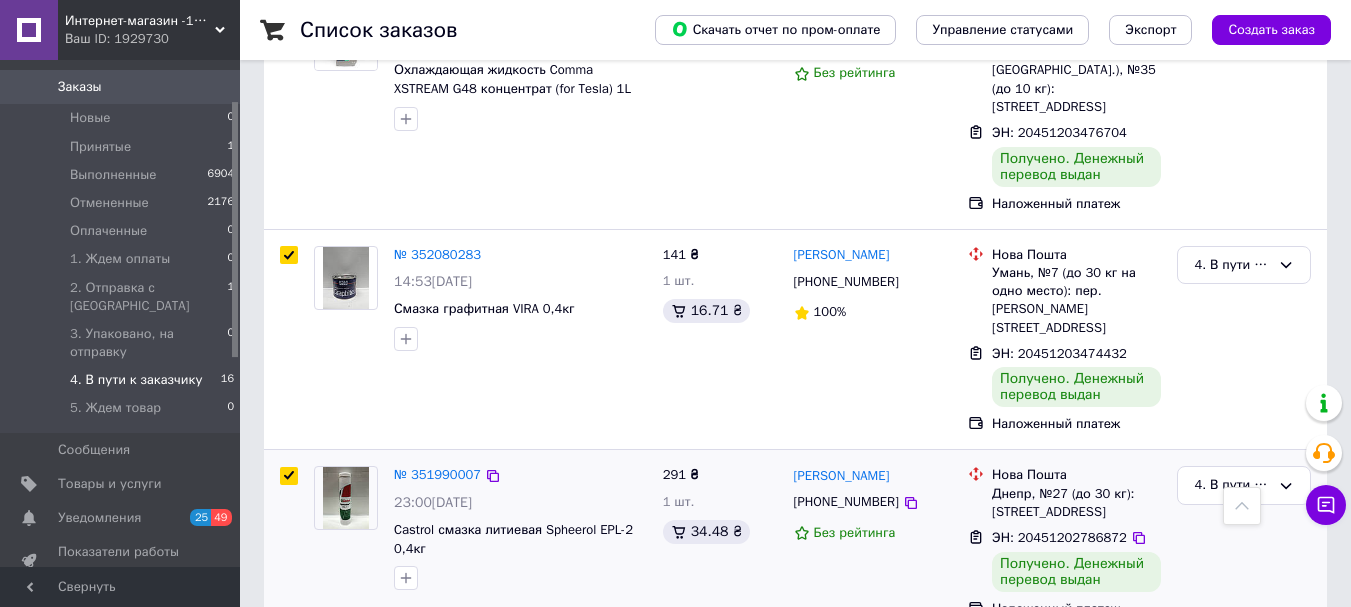 checkbox on "true" 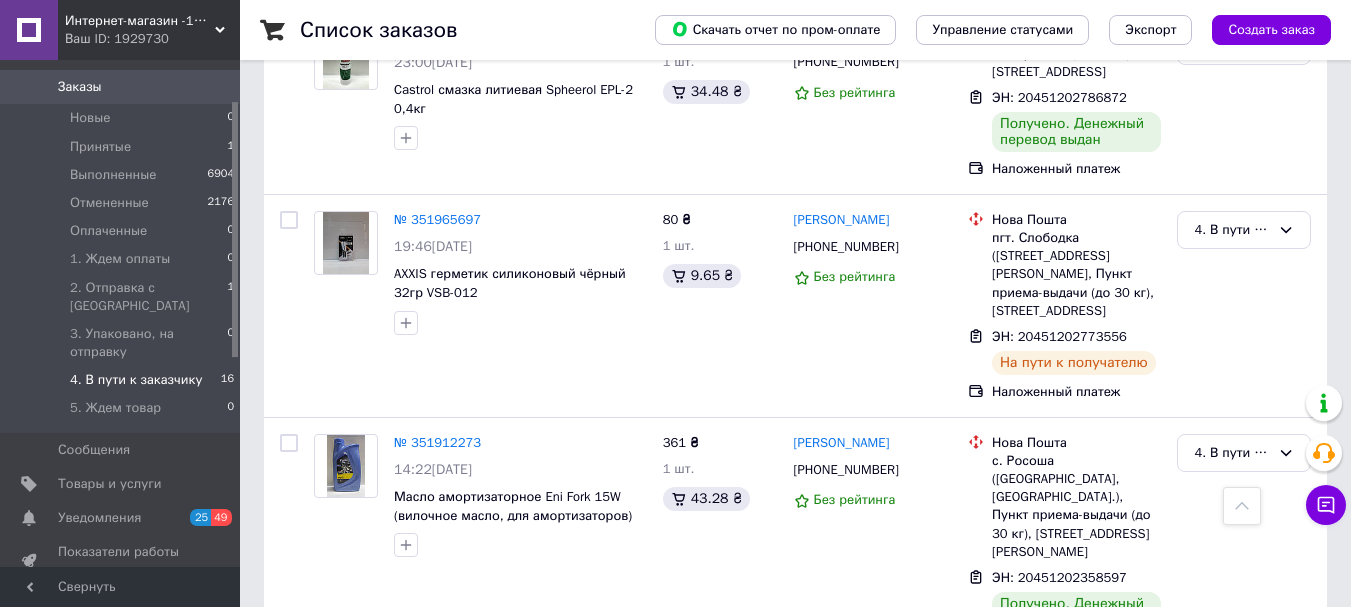 scroll, scrollTop: 2804, scrollLeft: 0, axis: vertical 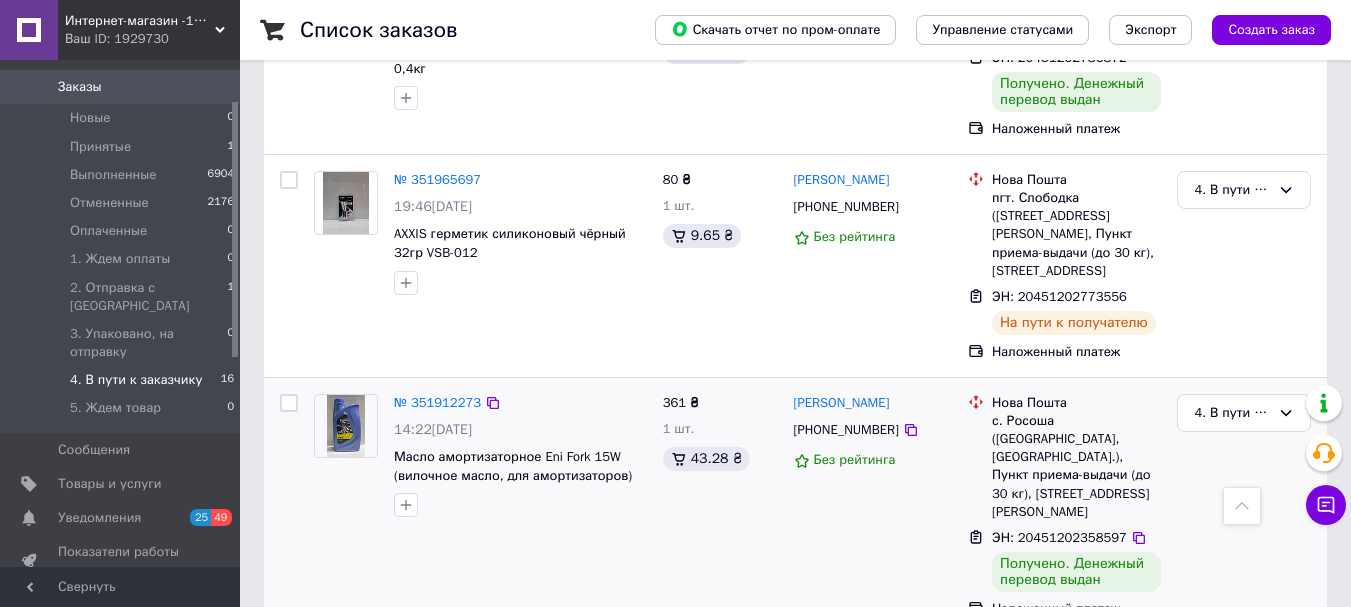 click at bounding box center [289, 403] 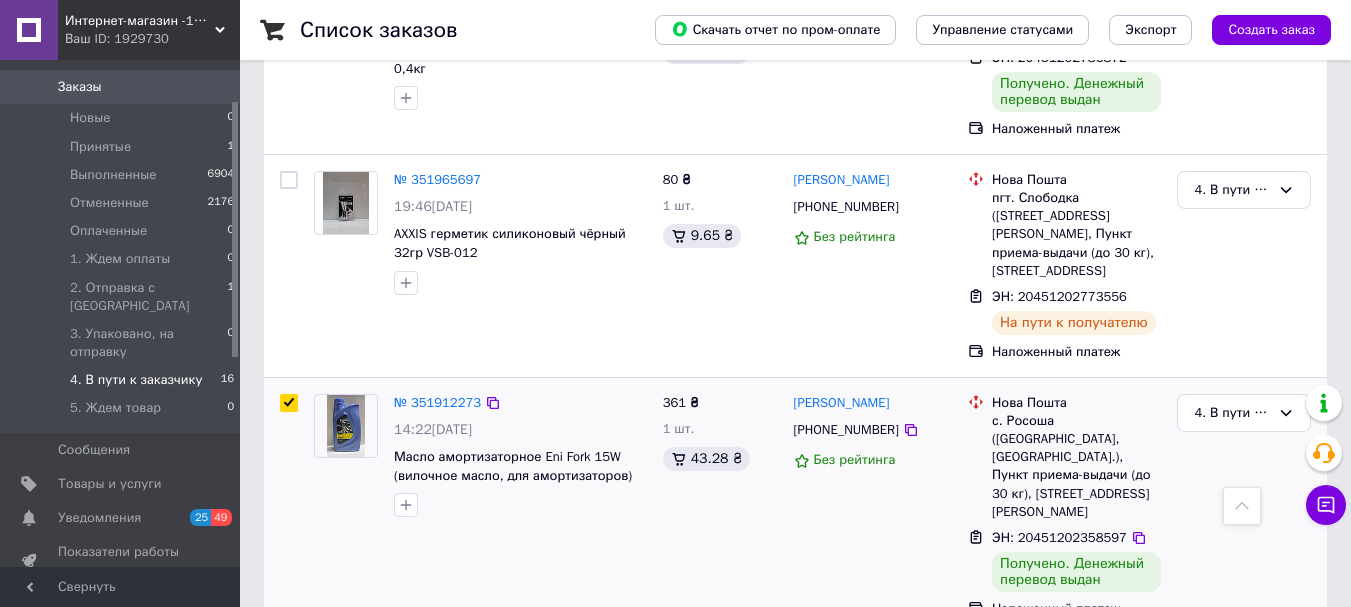 checkbox on "true" 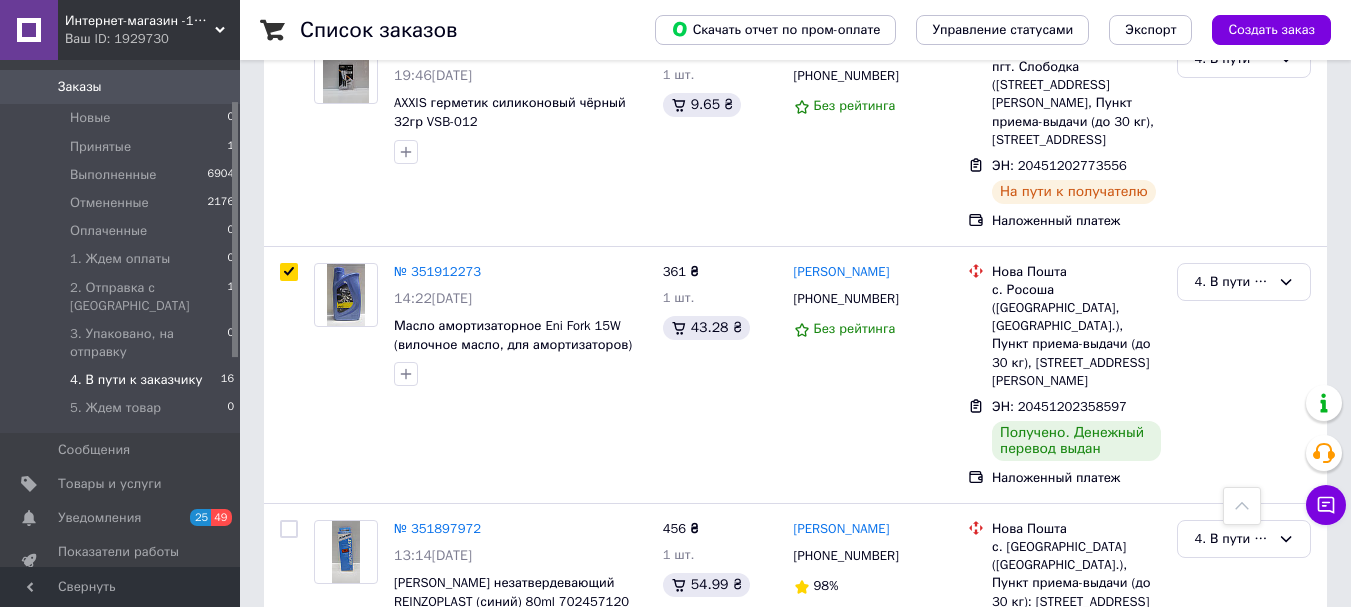 scroll, scrollTop: 2948, scrollLeft: 0, axis: vertical 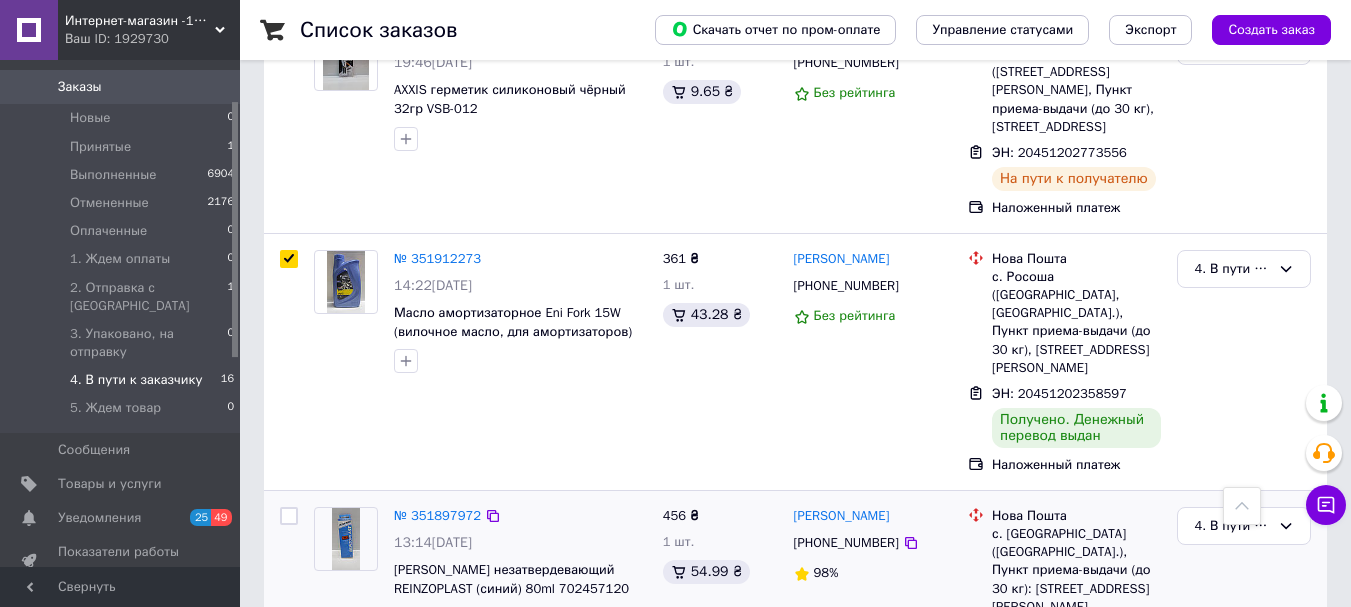 click at bounding box center (289, 516) 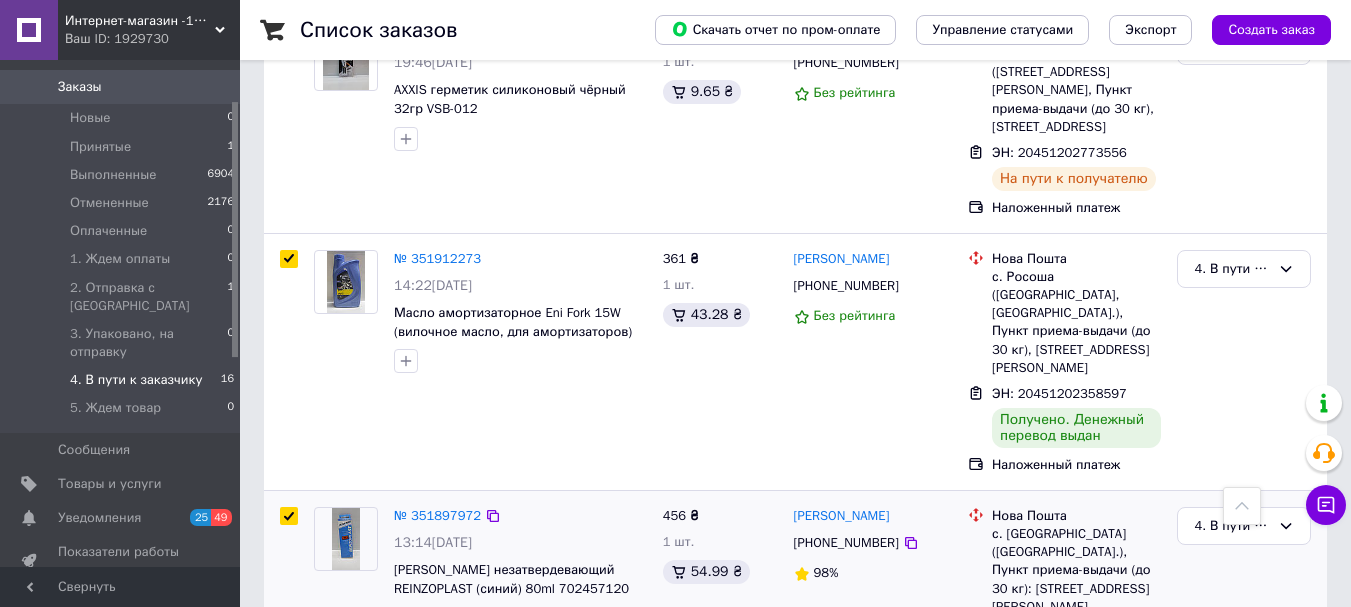 checkbox on "true" 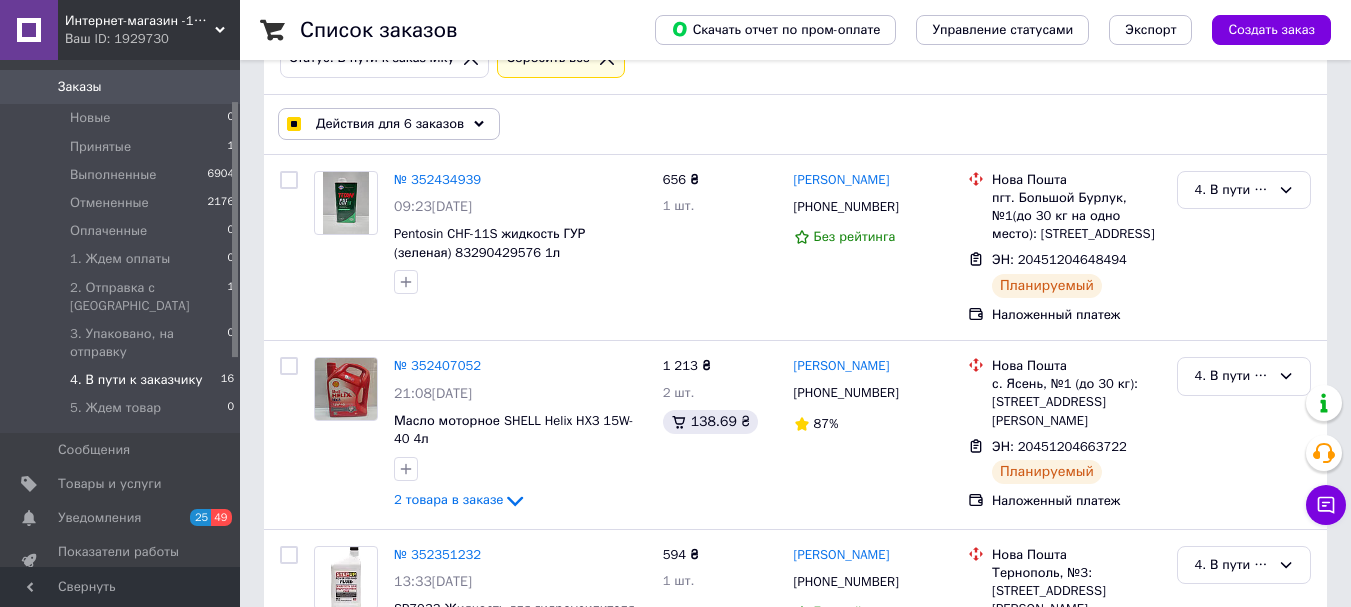 scroll, scrollTop: 0, scrollLeft: 0, axis: both 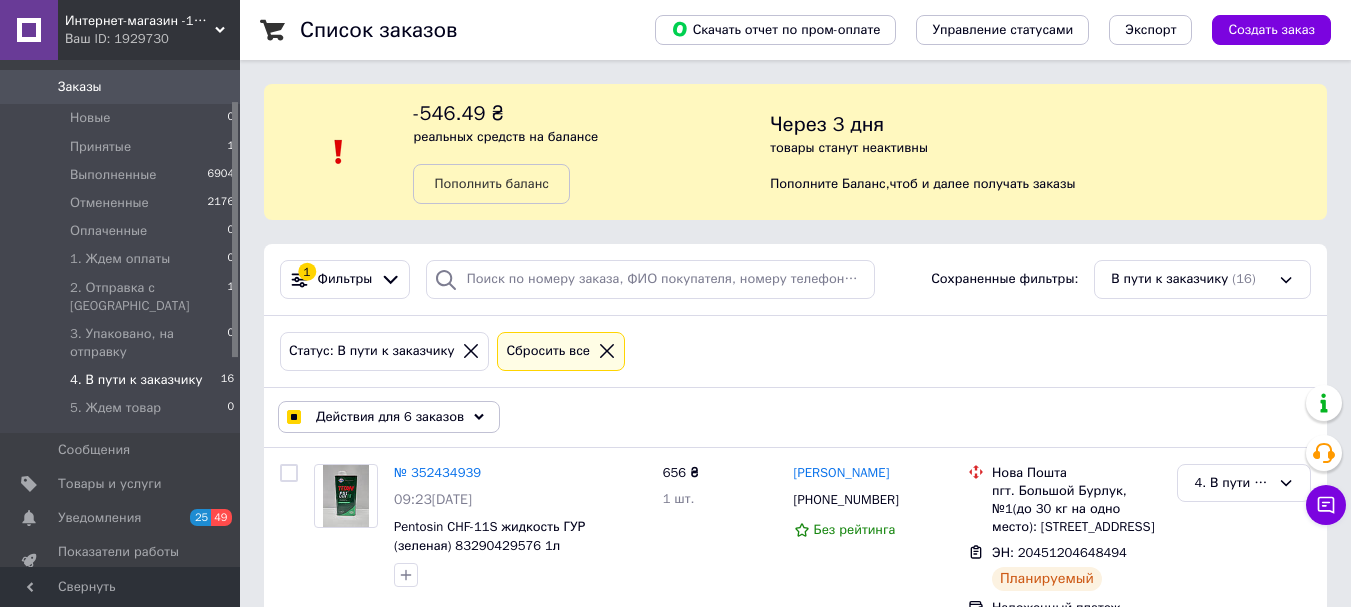 click 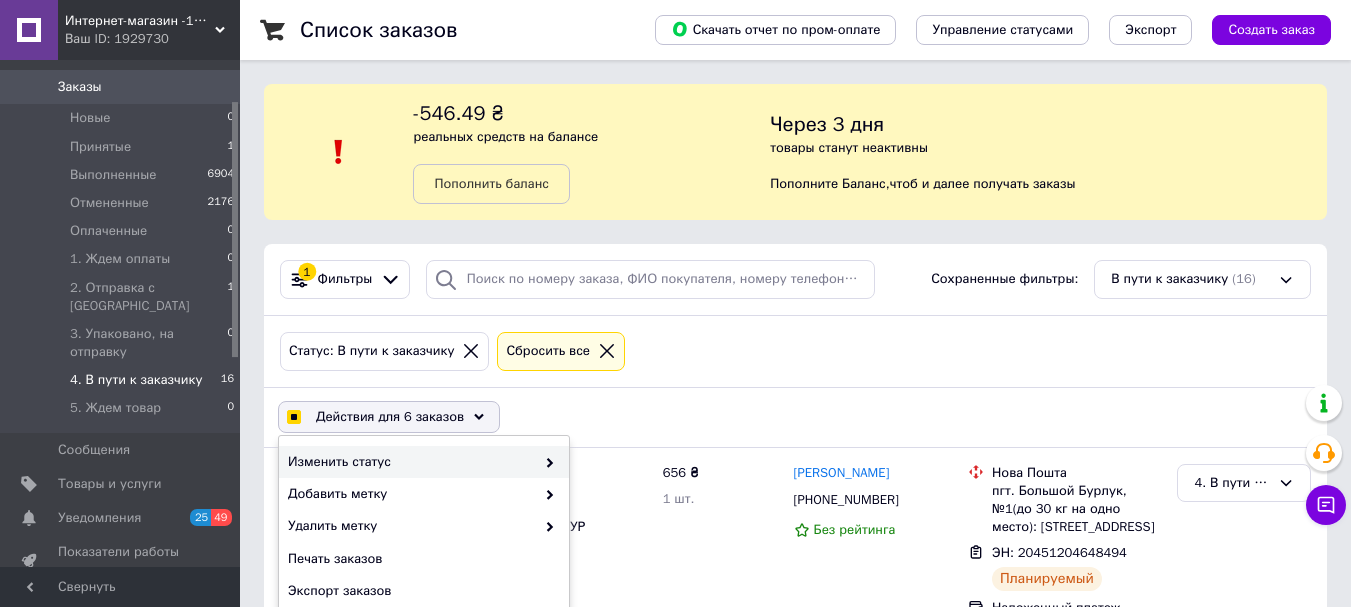 click on "Изменить статус" at bounding box center (424, 462) 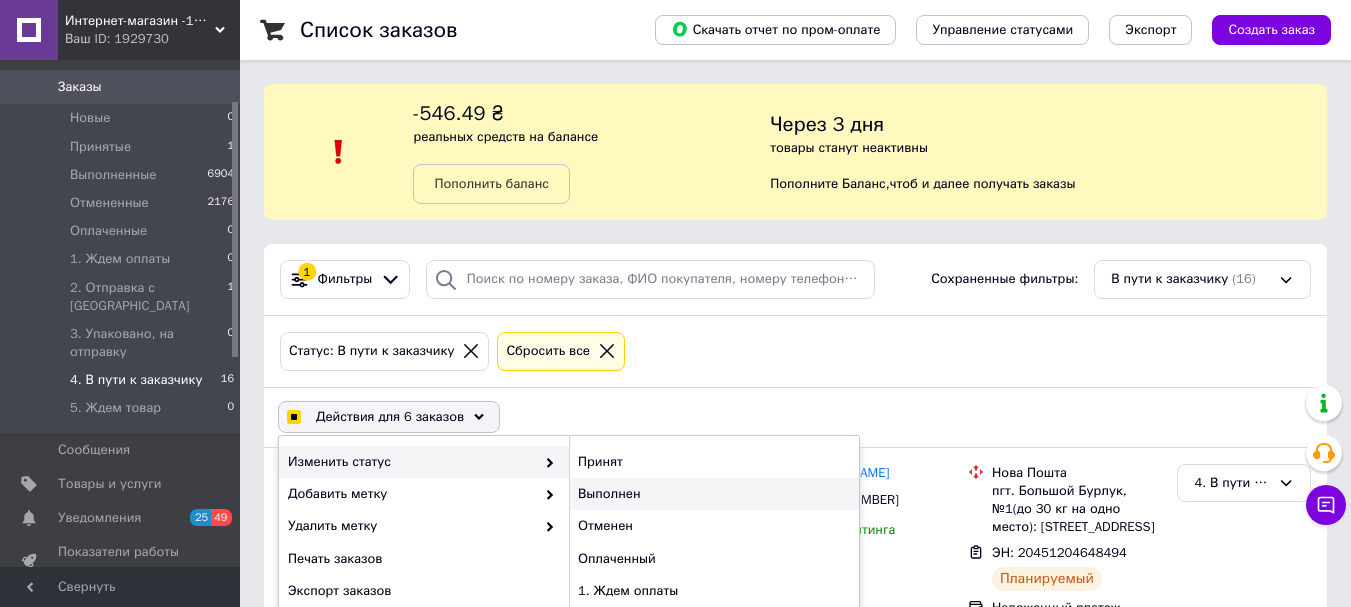 checkbox on "true" 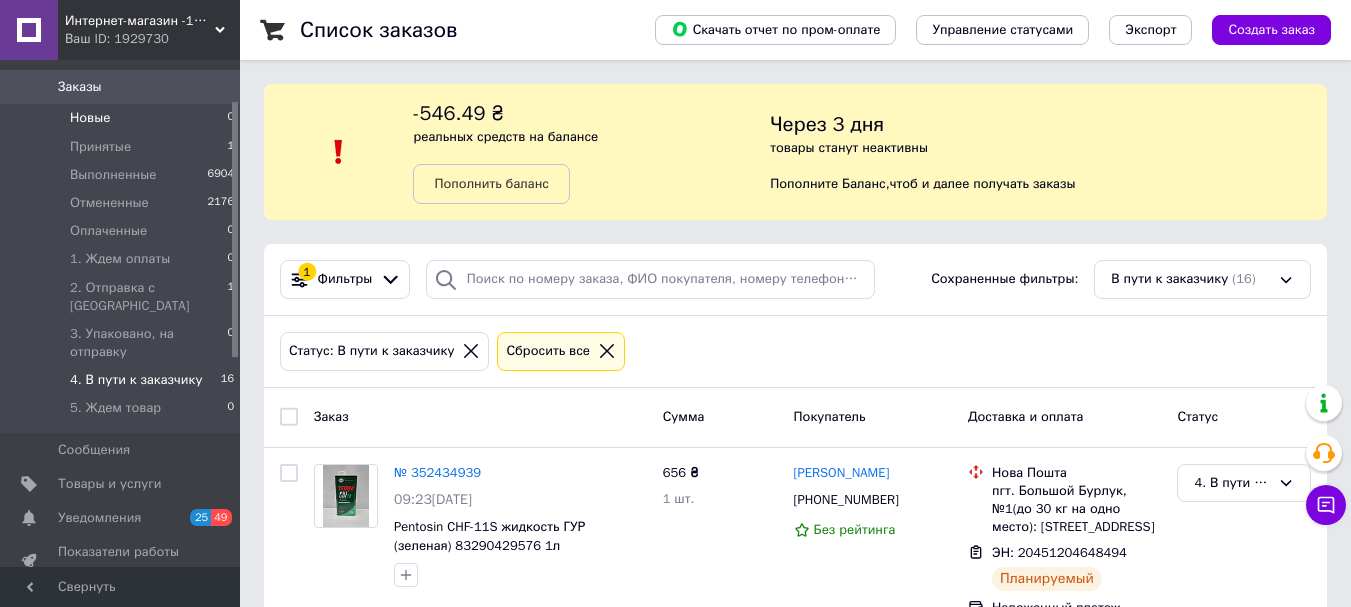 click on "Новые" at bounding box center [90, 118] 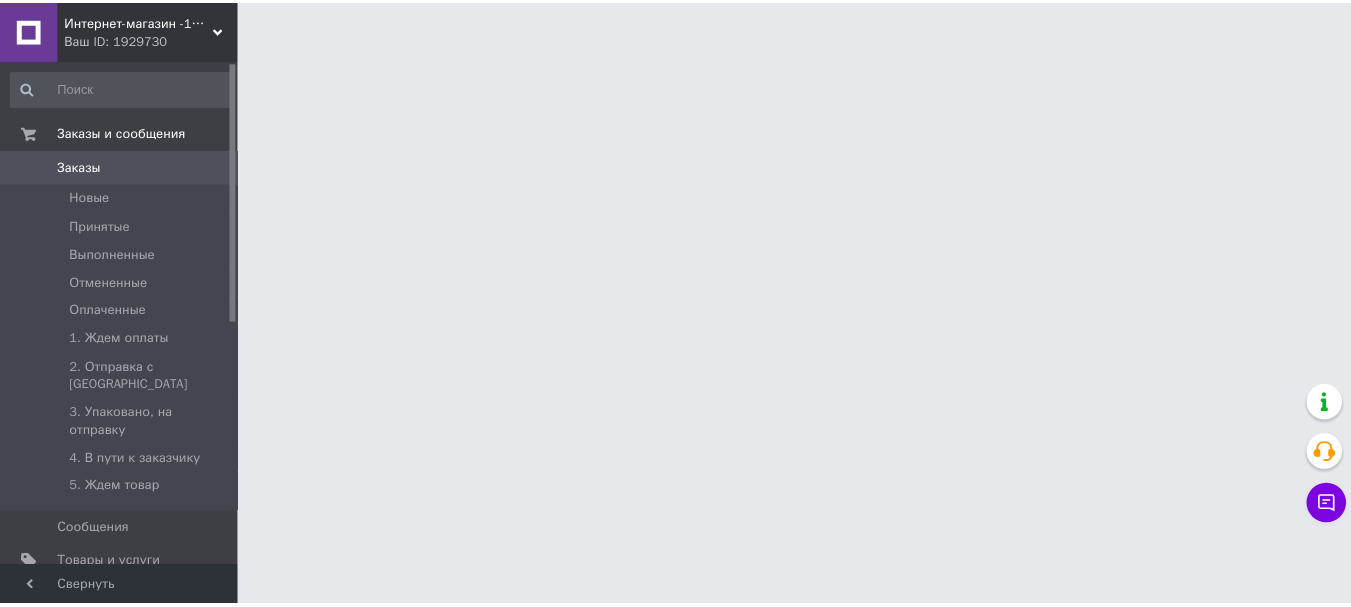 scroll, scrollTop: 0, scrollLeft: 0, axis: both 